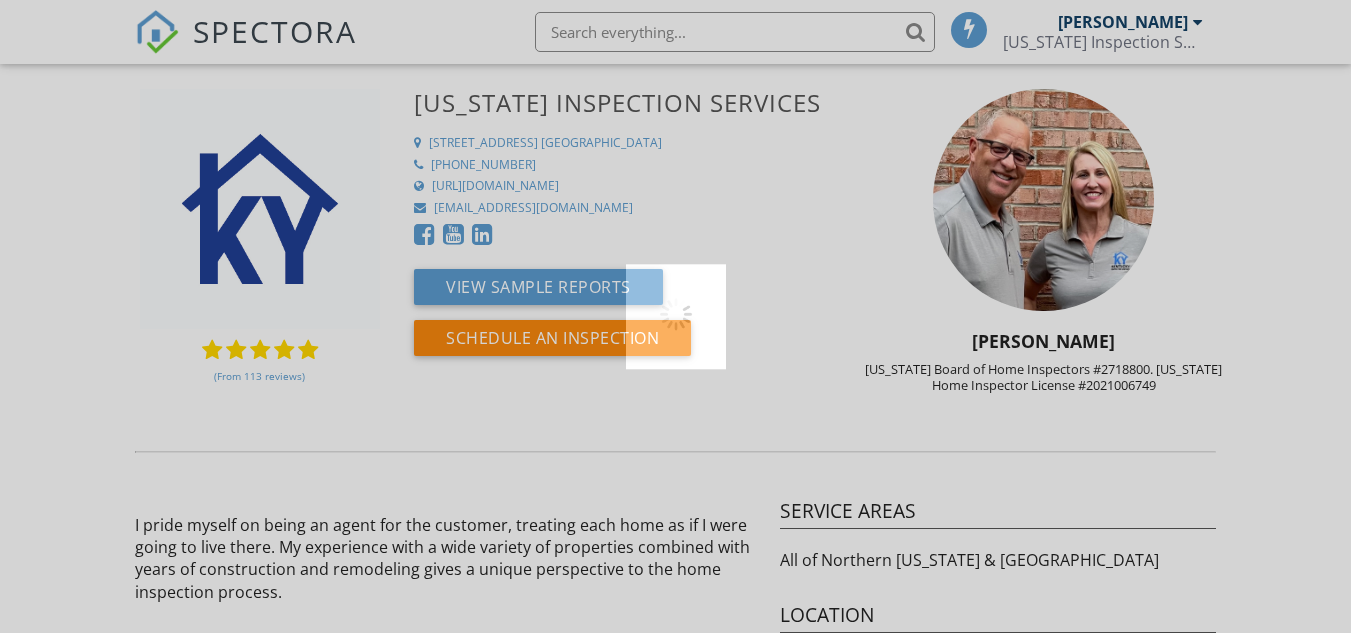 scroll, scrollTop: 0, scrollLeft: 0, axis: both 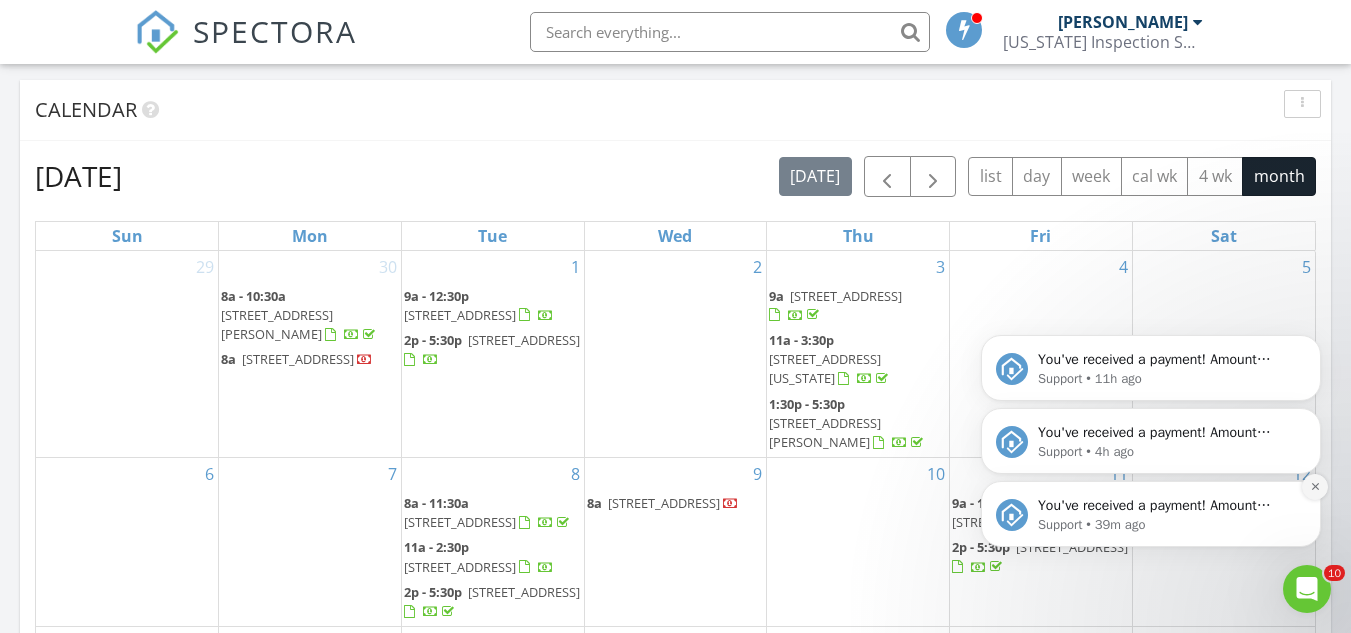 click 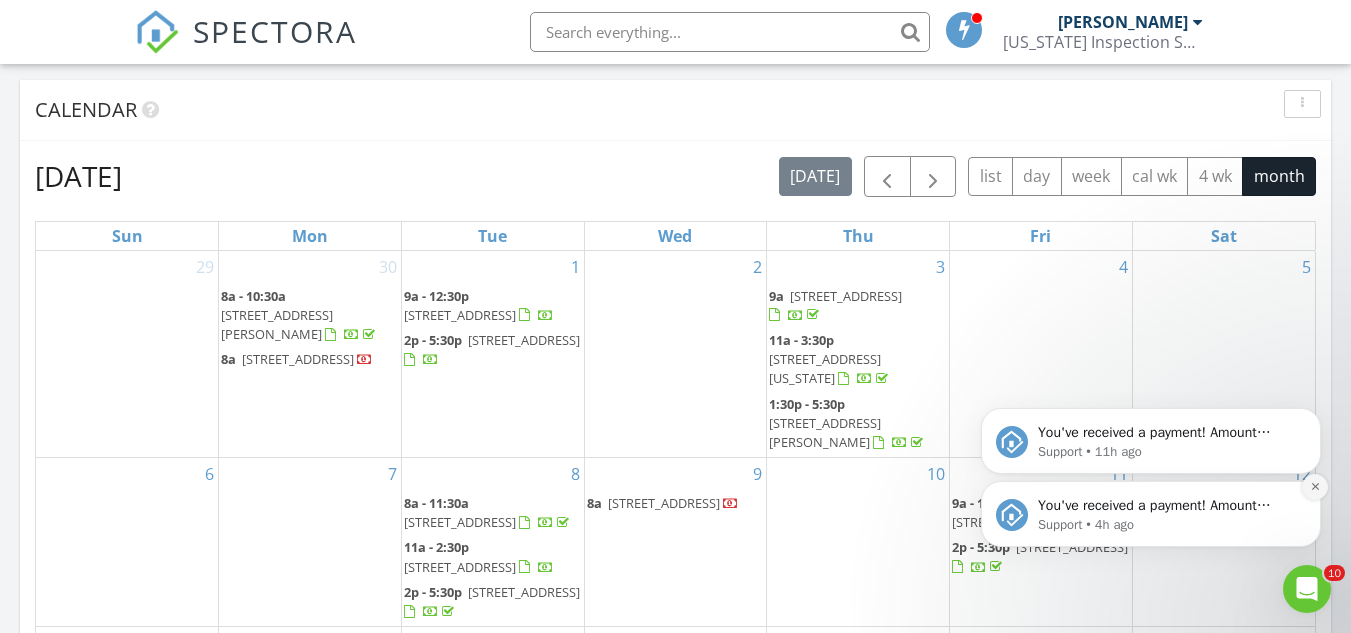 click 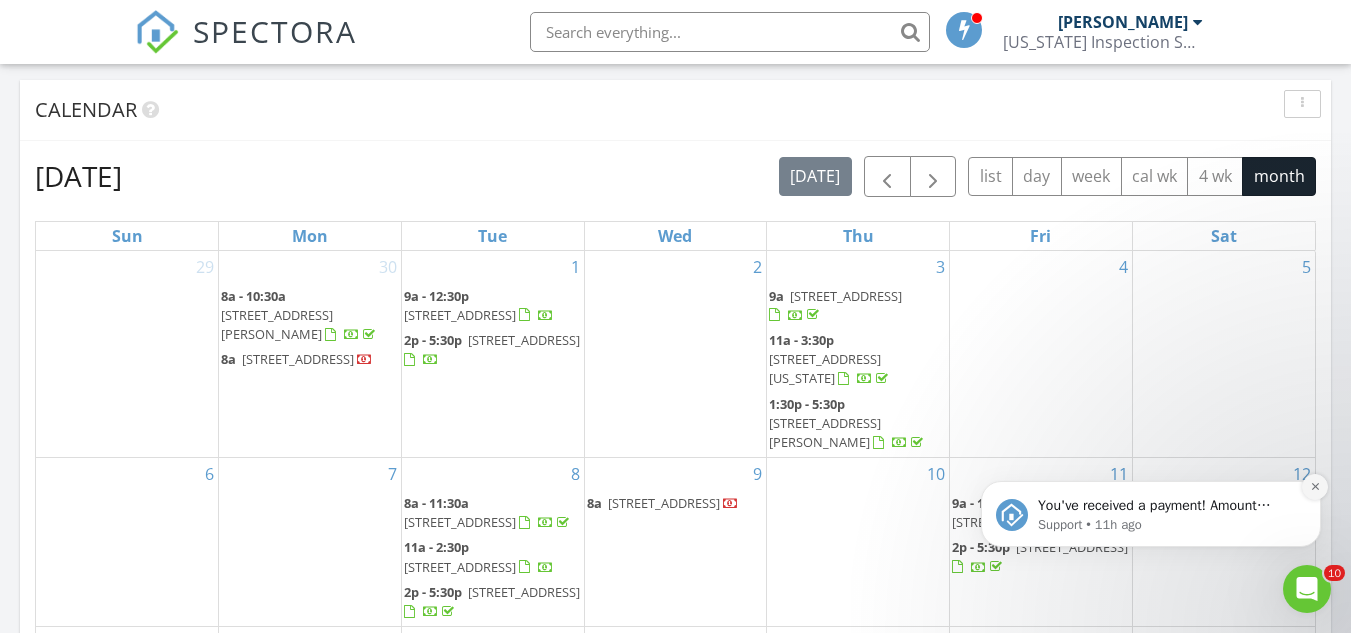 click 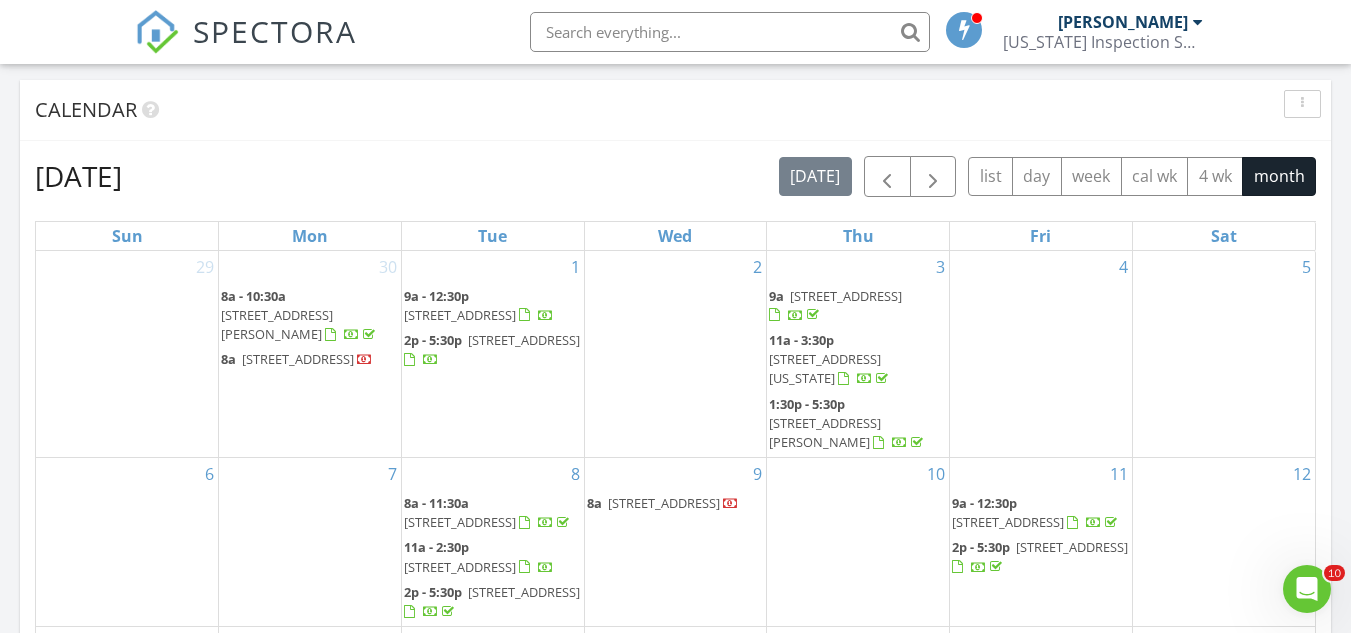 click on "3025 Westwood Northern Blvd, Cincinnati 45211" at bounding box center [298, 359] 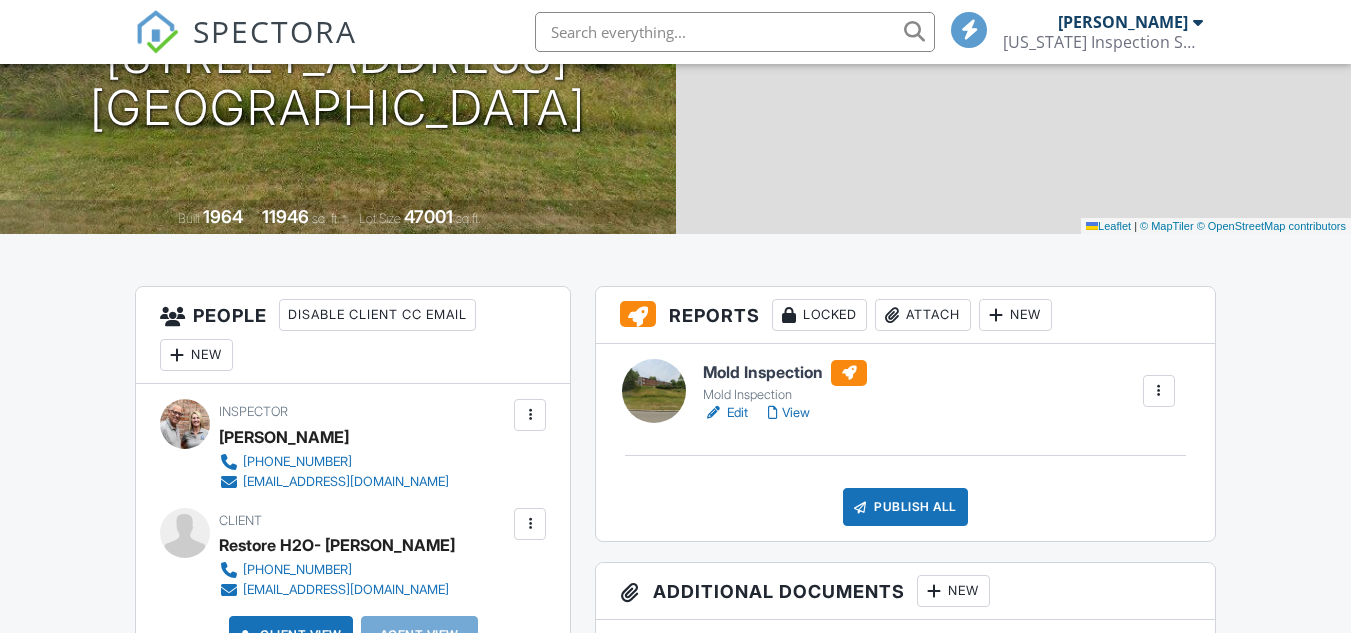 scroll, scrollTop: 0, scrollLeft: 0, axis: both 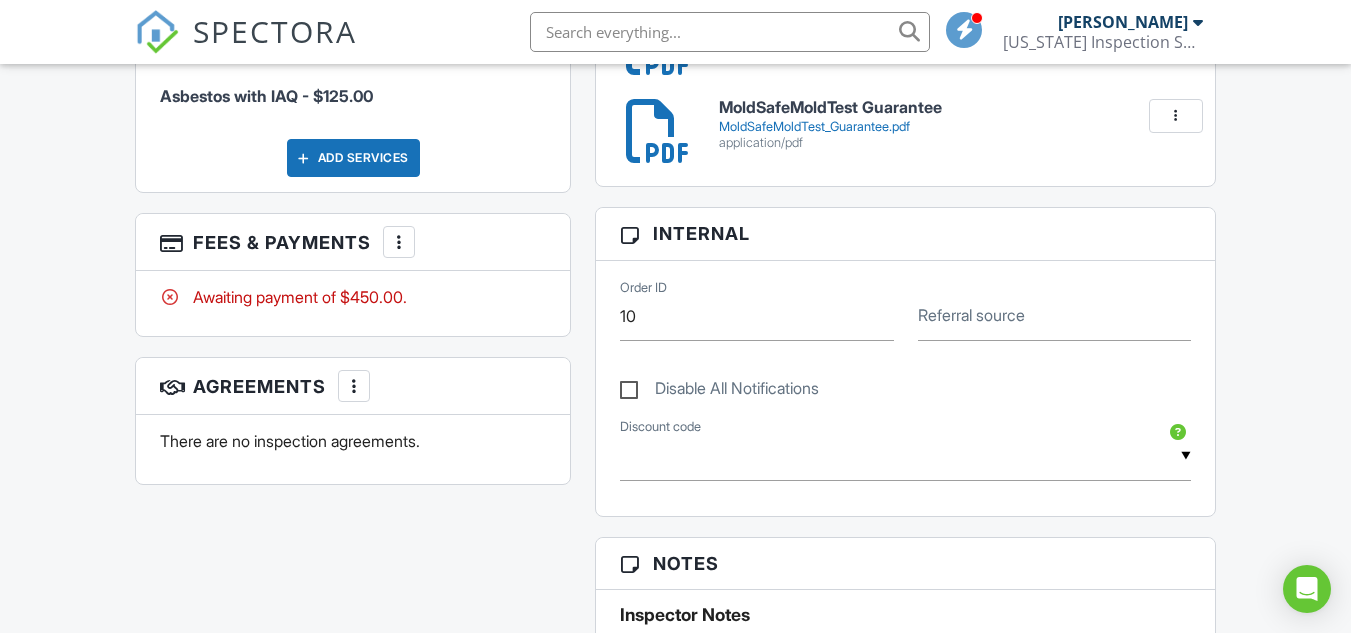 click at bounding box center [399, 242] 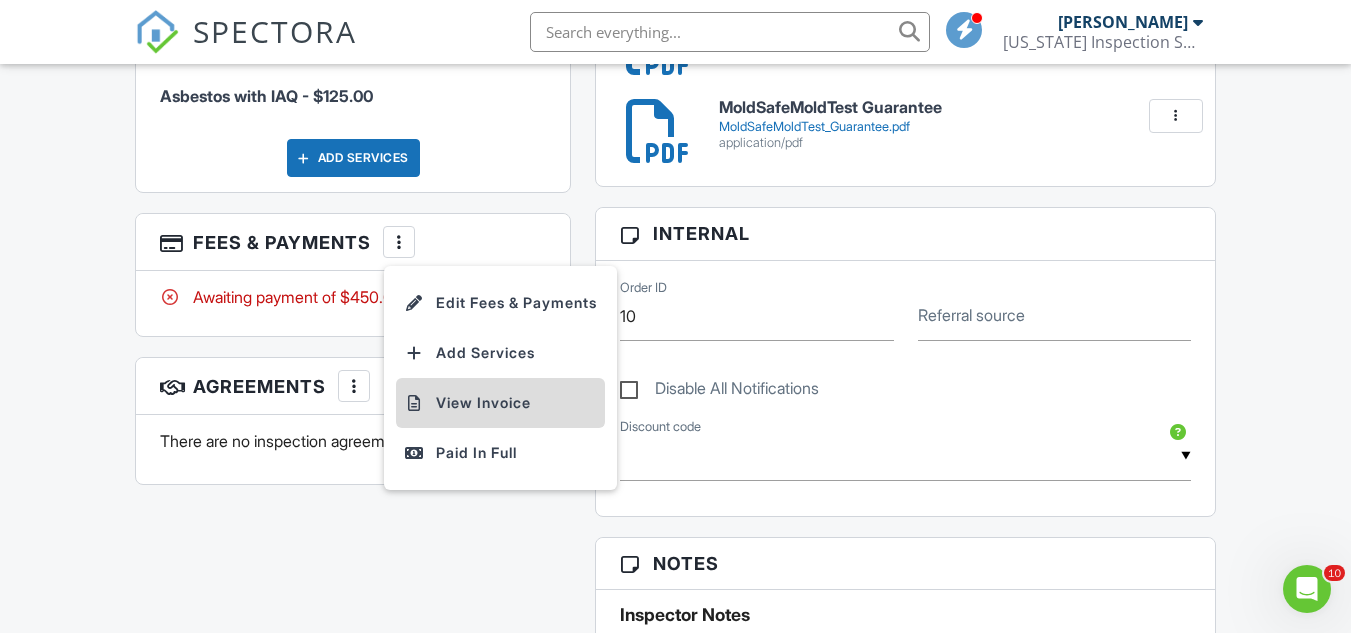 scroll, scrollTop: 0, scrollLeft: 0, axis: both 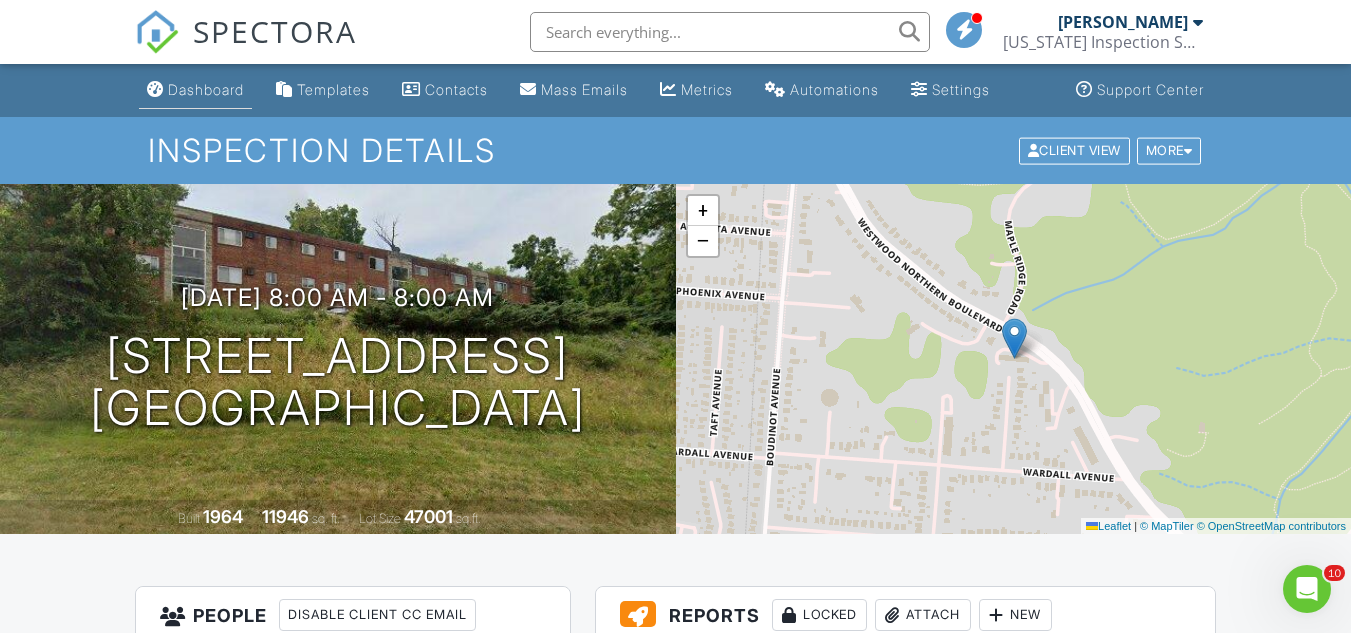 click on "Dashboard" at bounding box center (206, 89) 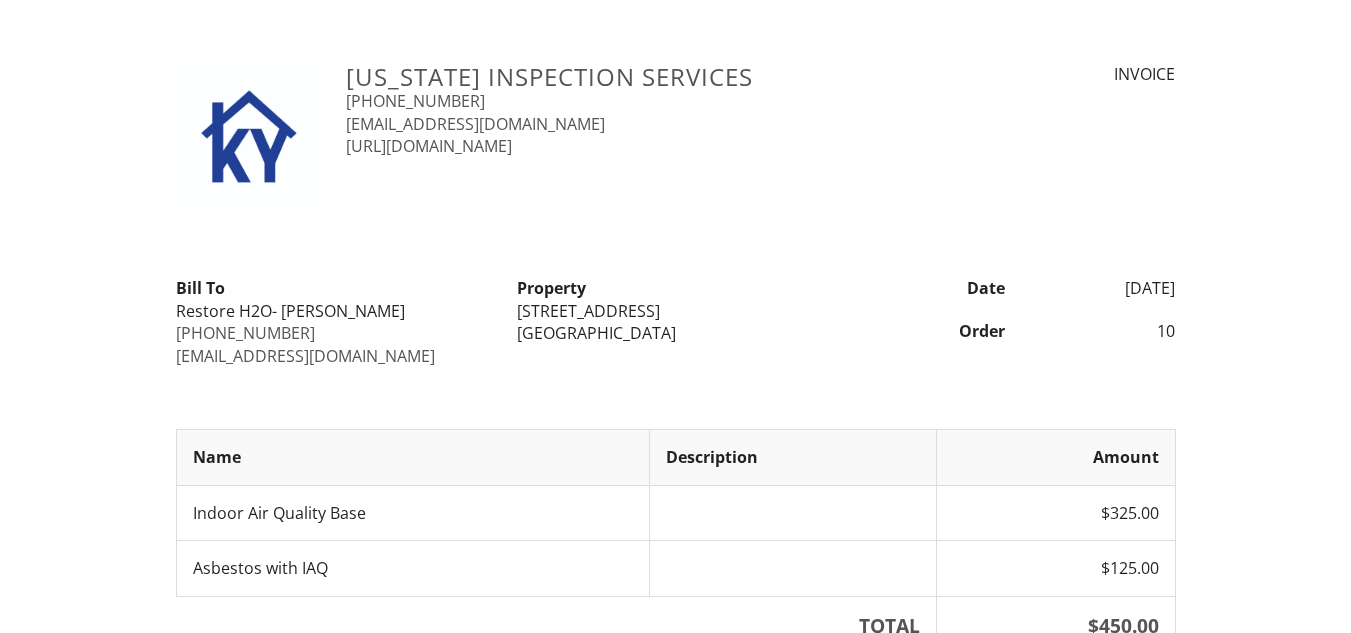 scroll, scrollTop: 0, scrollLeft: 0, axis: both 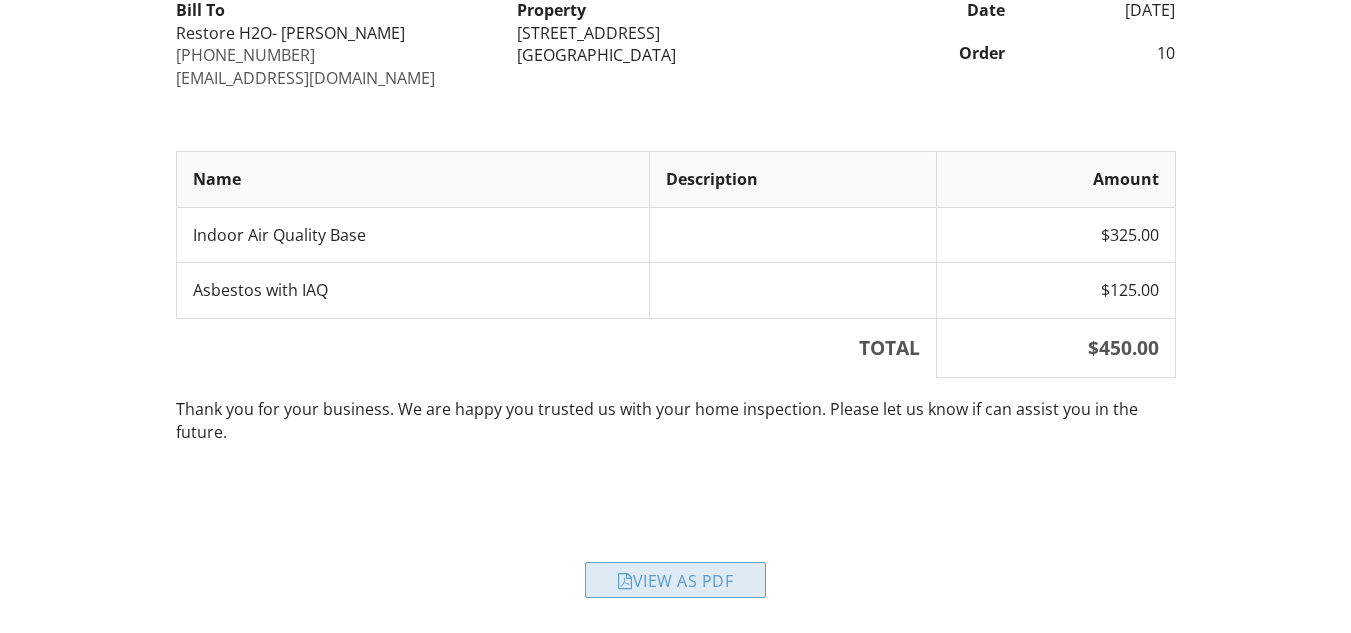 click on "View as PDF" at bounding box center [675, 580] 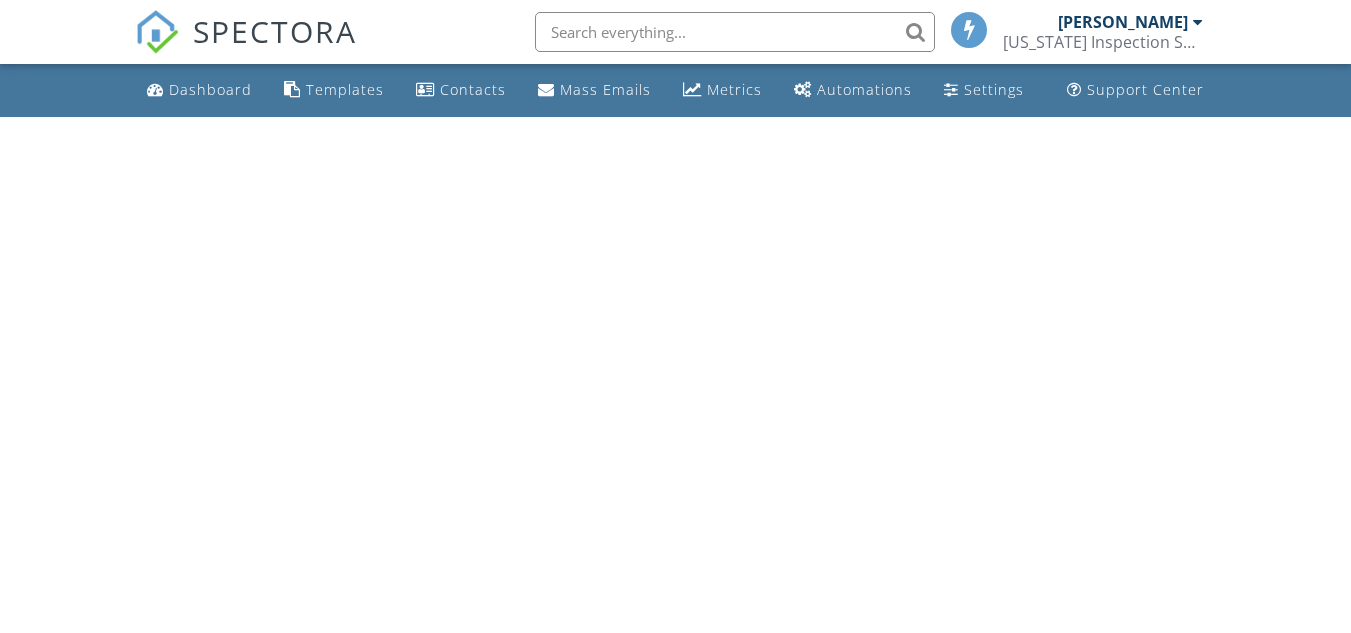 scroll, scrollTop: 0, scrollLeft: 0, axis: both 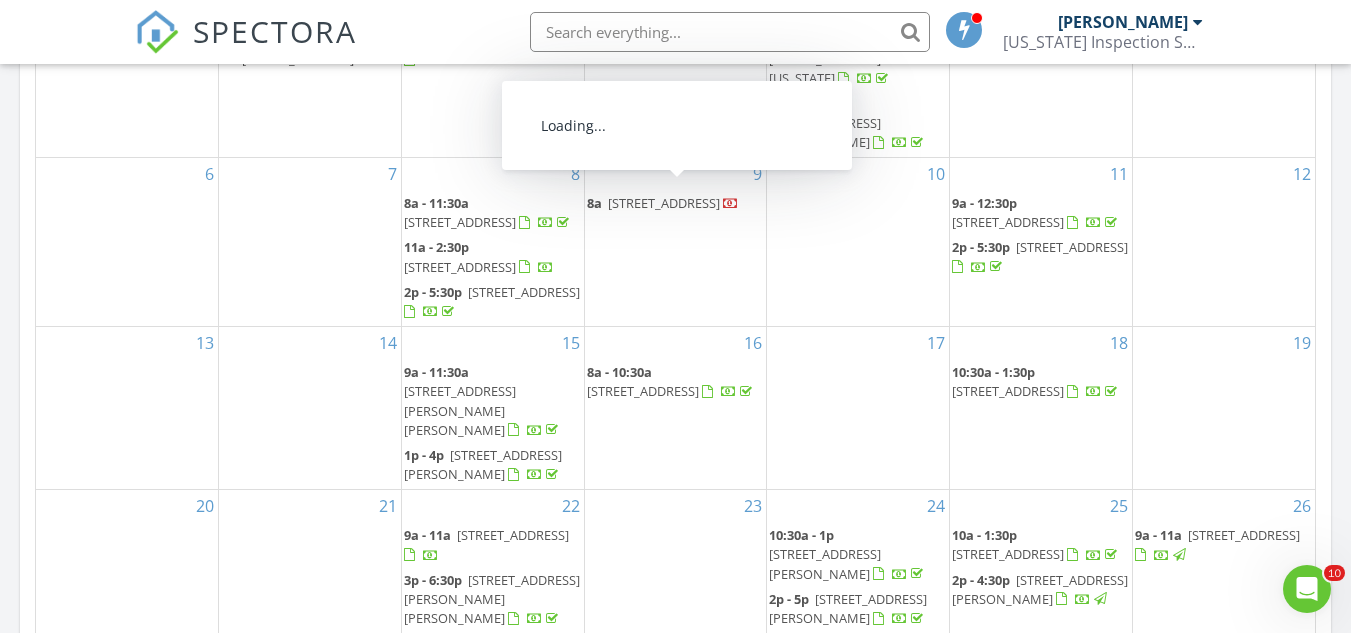 click on "515 Maple St, Cincinnati 45216" at bounding box center [664, 203] 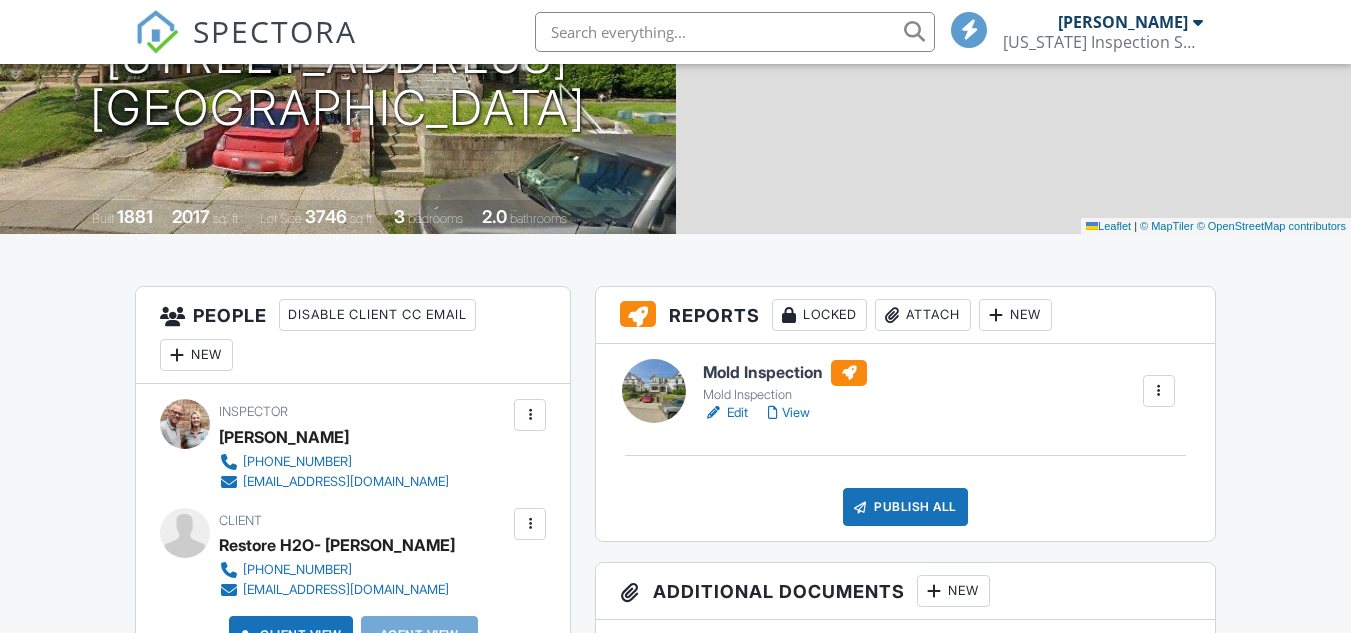 scroll, scrollTop: 300, scrollLeft: 0, axis: vertical 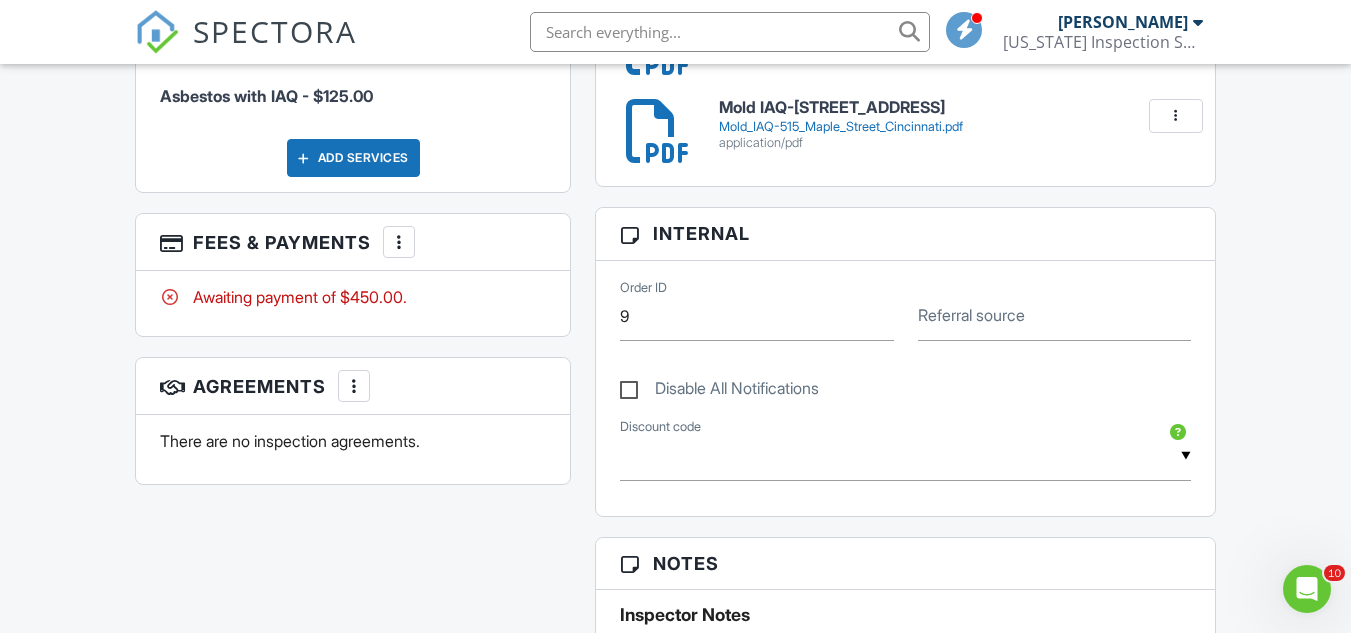 click at bounding box center [399, 242] 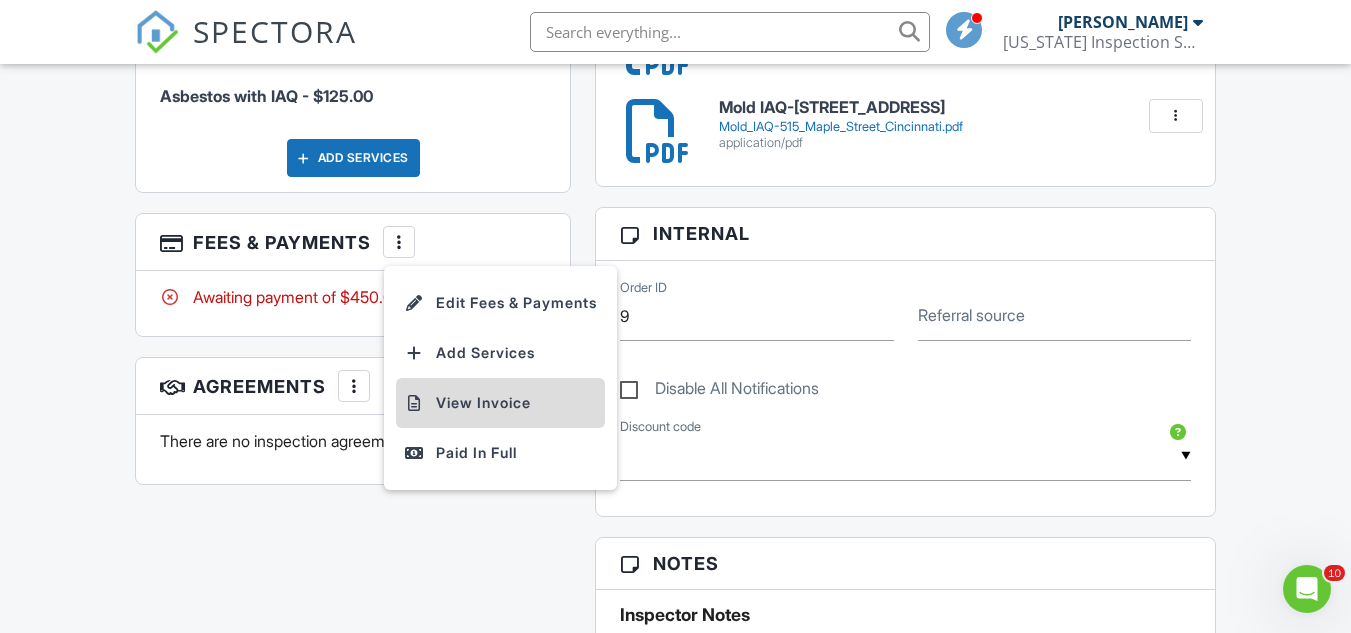 click on "View Invoice" at bounding box center (500, 403) 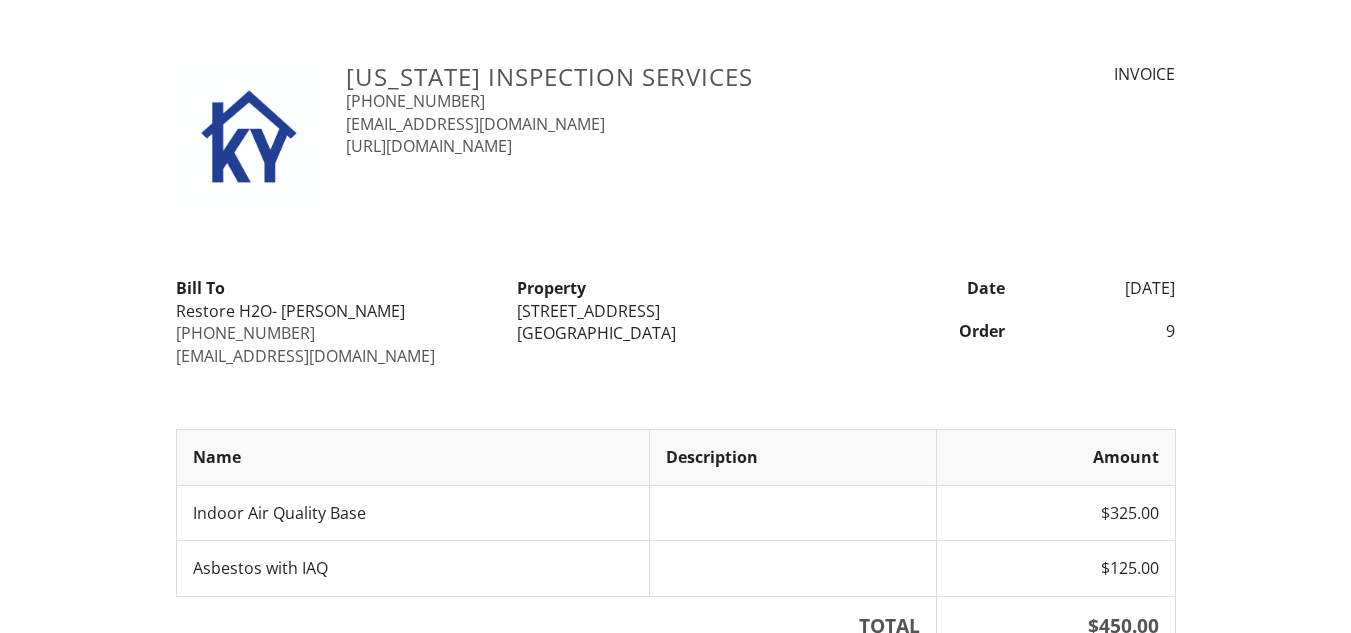 scroll, scrollTop: 0, scrollLeft: 0, axis: both 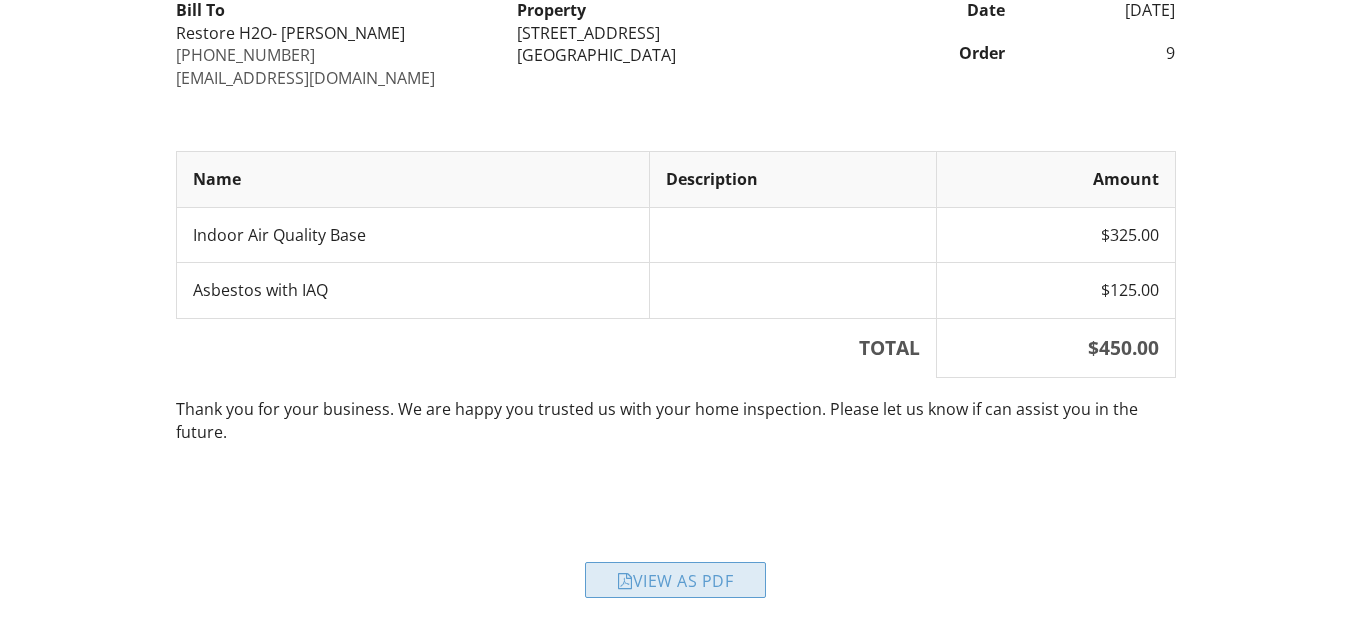 click on "View as PDF" at bounding box center [675, 580] 